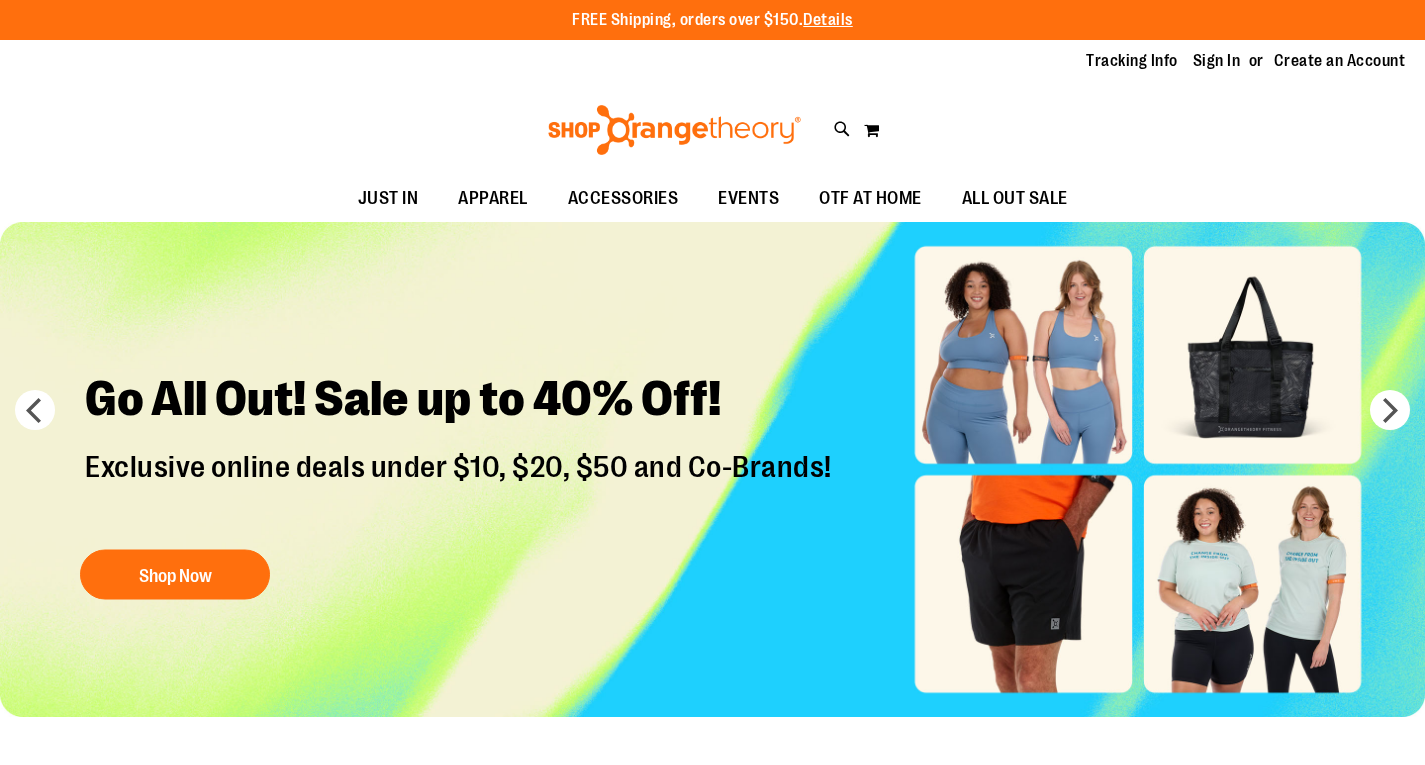 scroll, scrollTop: 0, scrollLeft: 0, axis: both 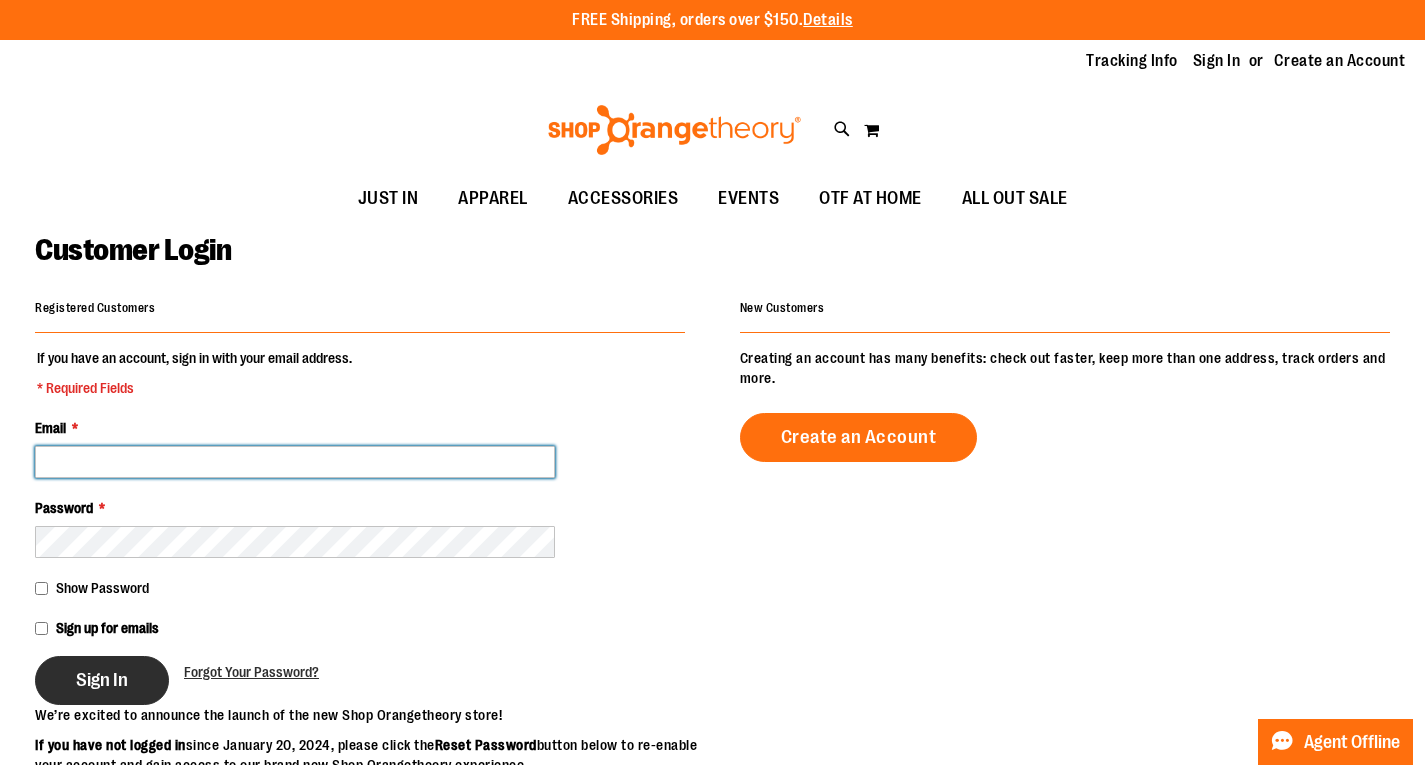 type on "**********" 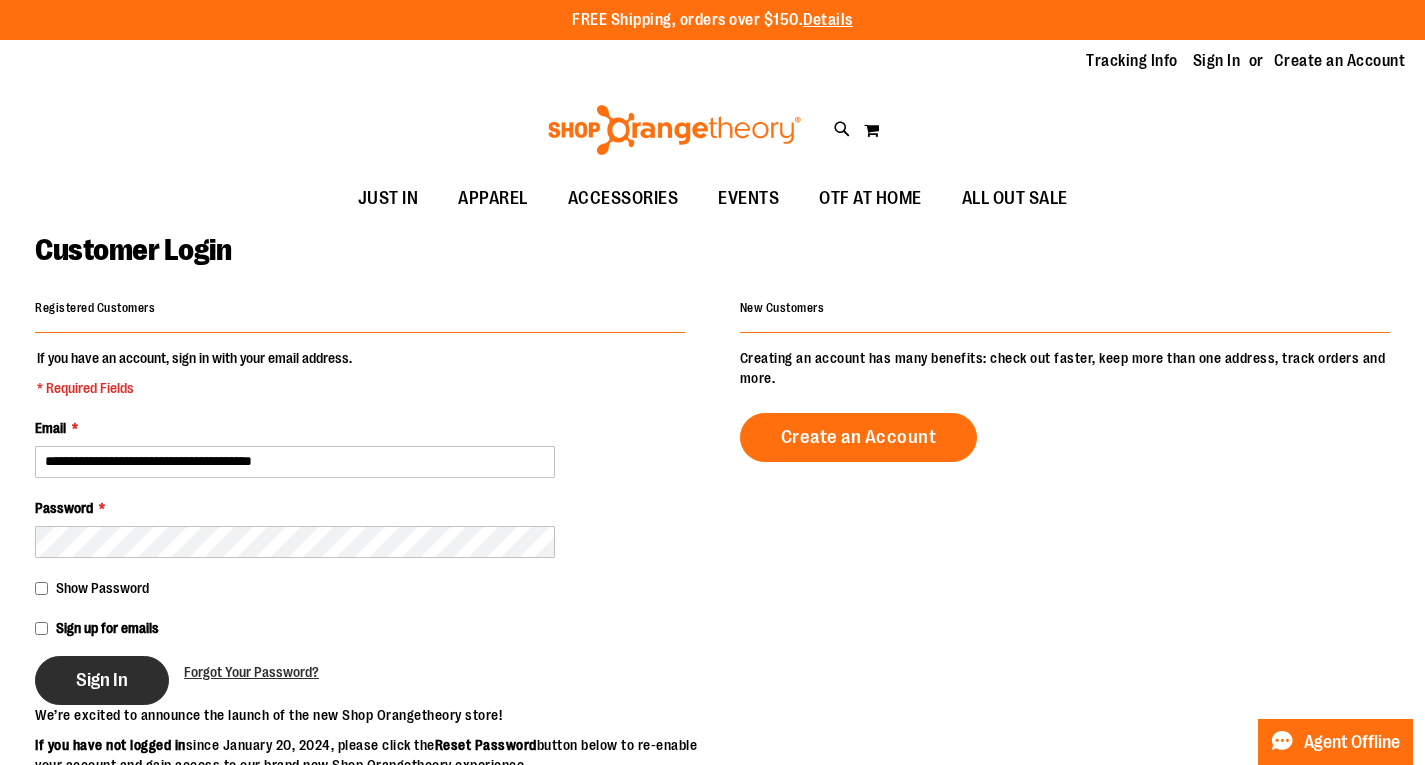 type on "**********" 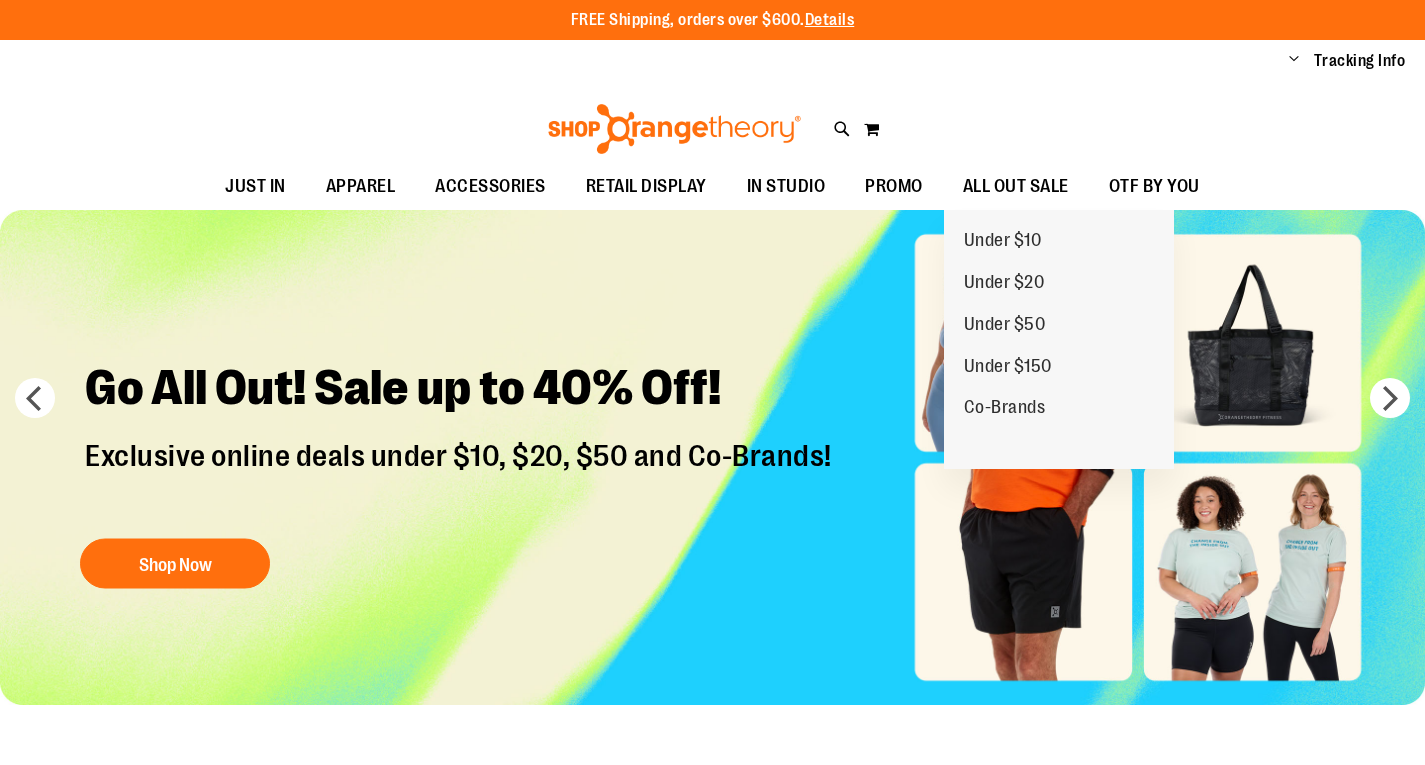 scroll, scrollTop: 0, scrollLeft: 0, axis: both 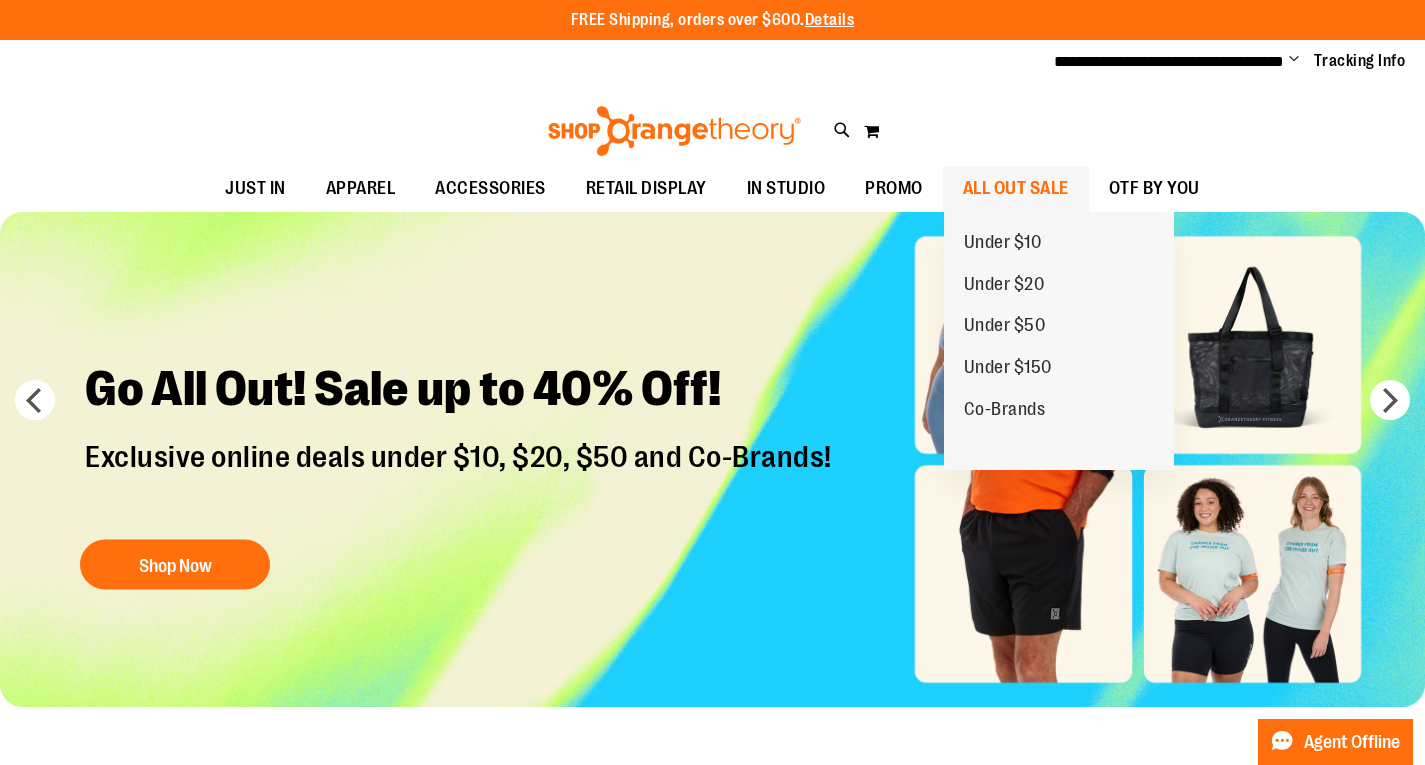 type on "**********" 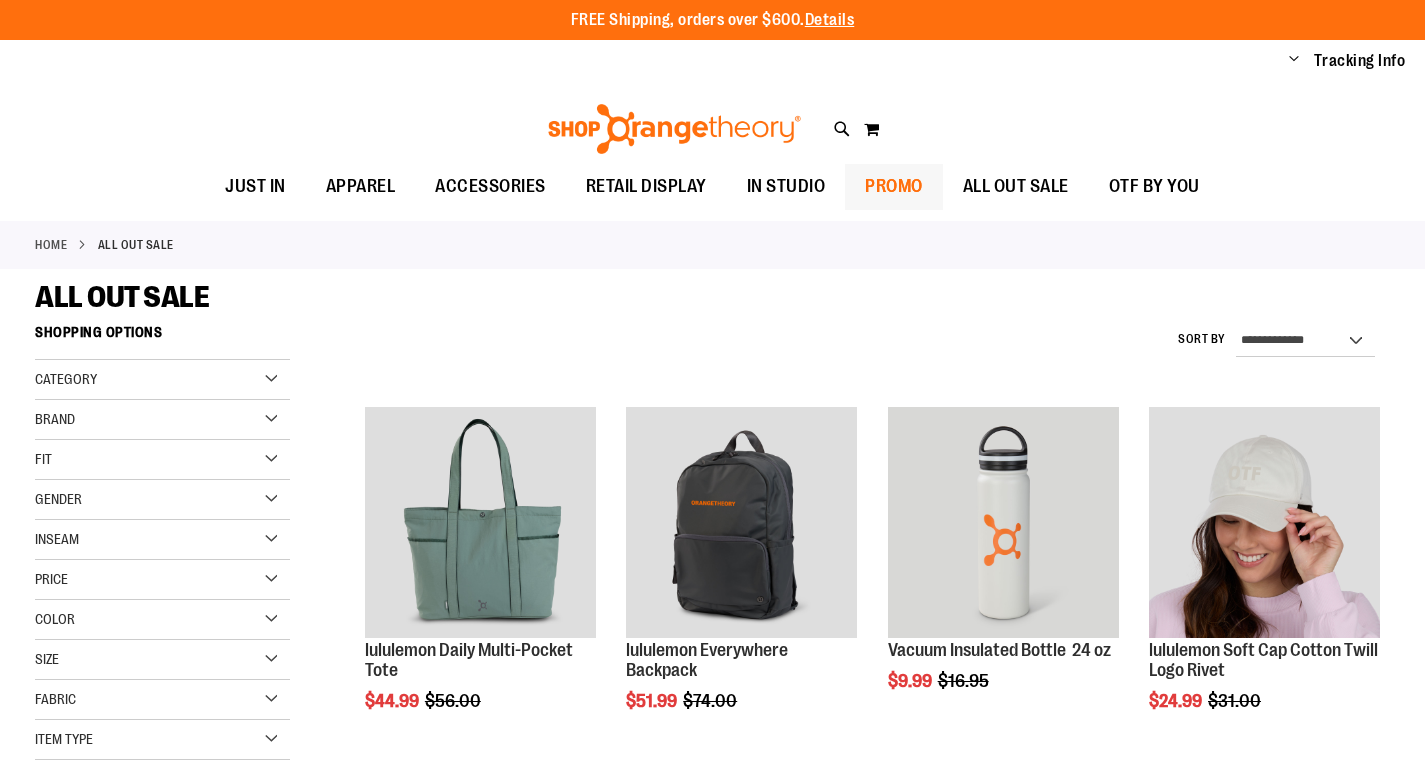 scroll, scrollTop: 0, scrollLeft: 0, axis: both 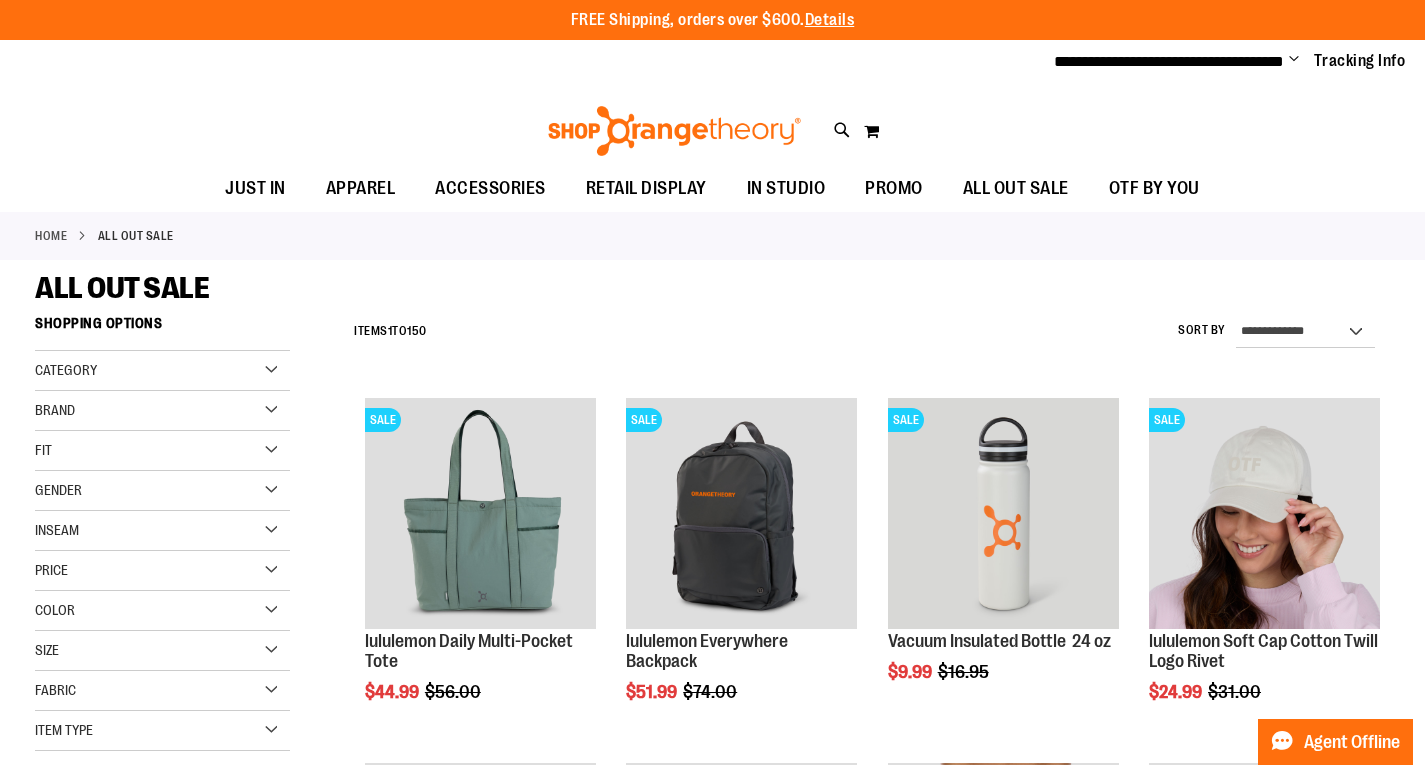 type on "**********" 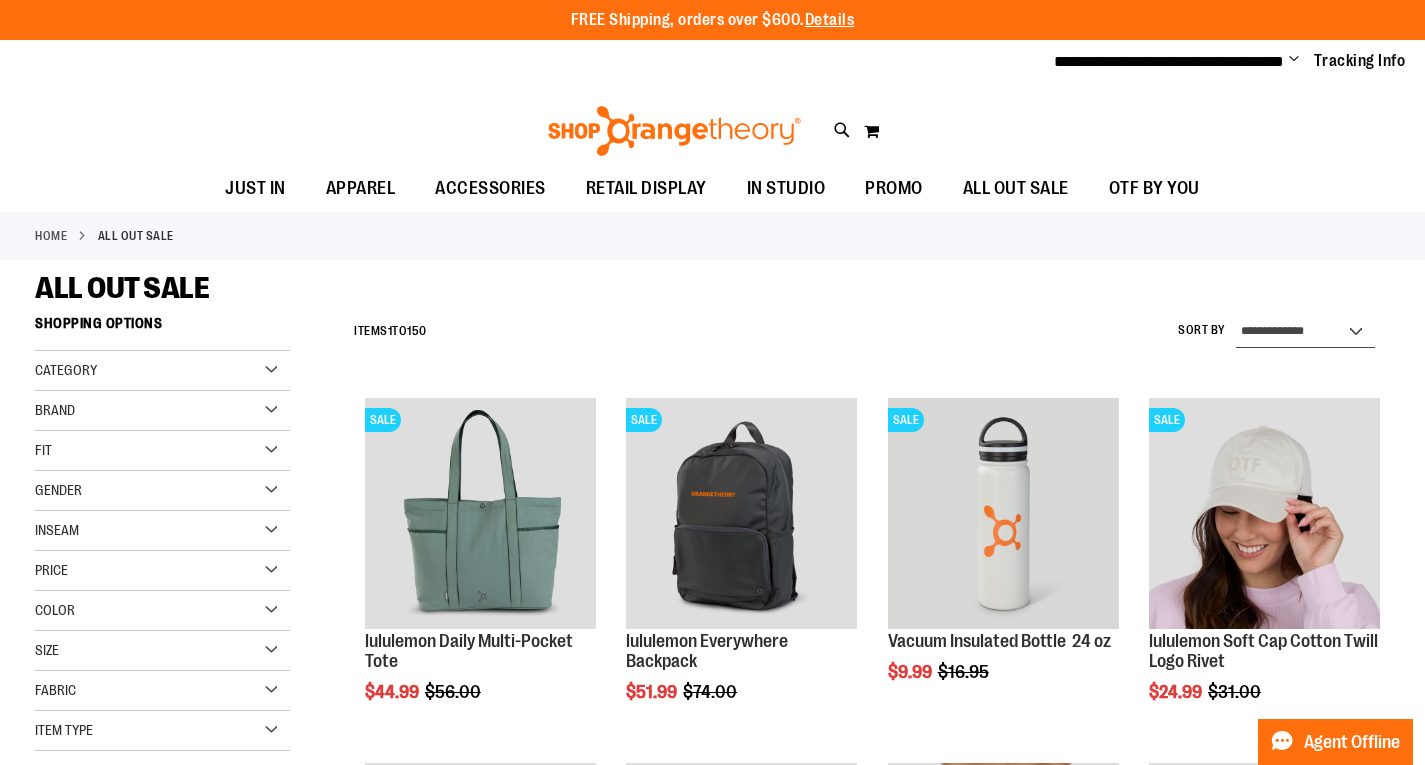 click on "**********" at bounding box center [1305, 332] 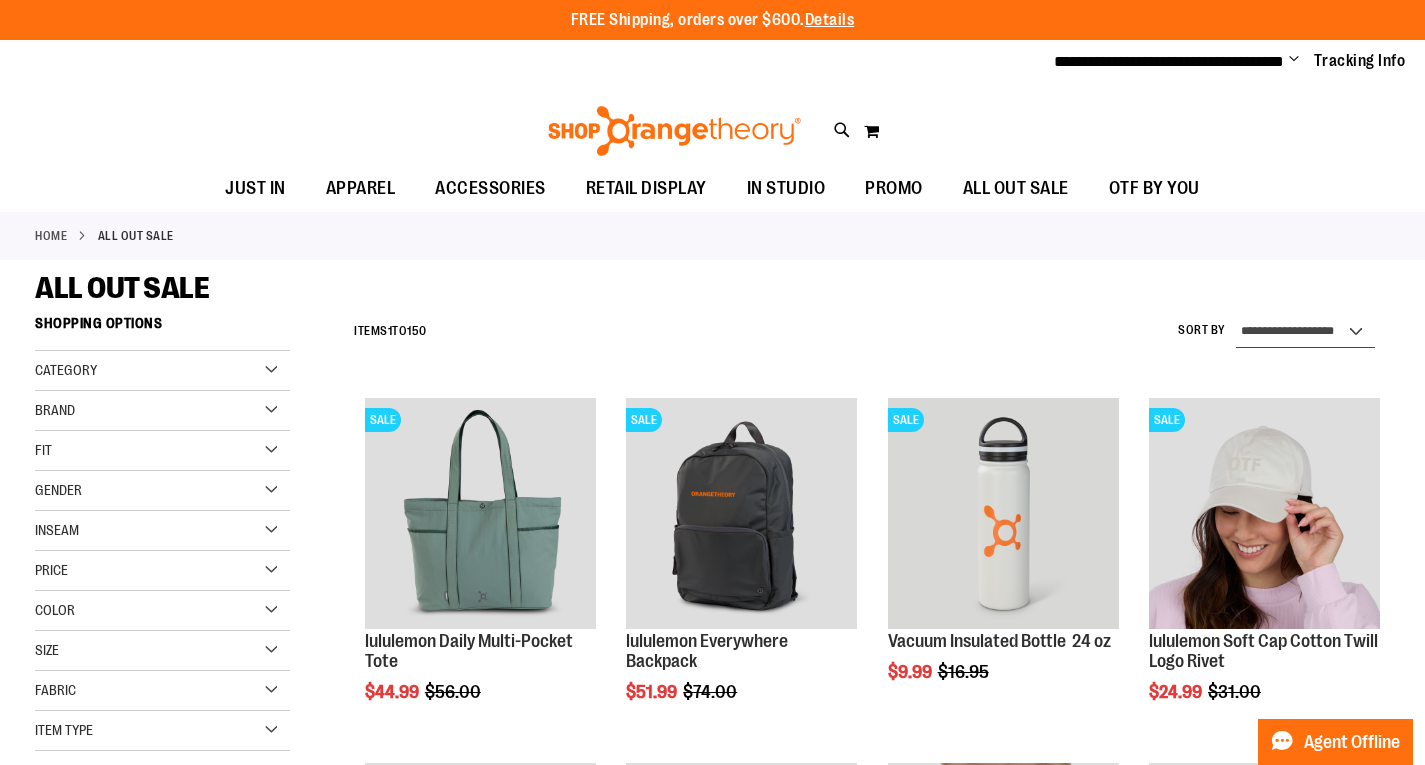 click on "**********" at bounding box center (1305, 332) 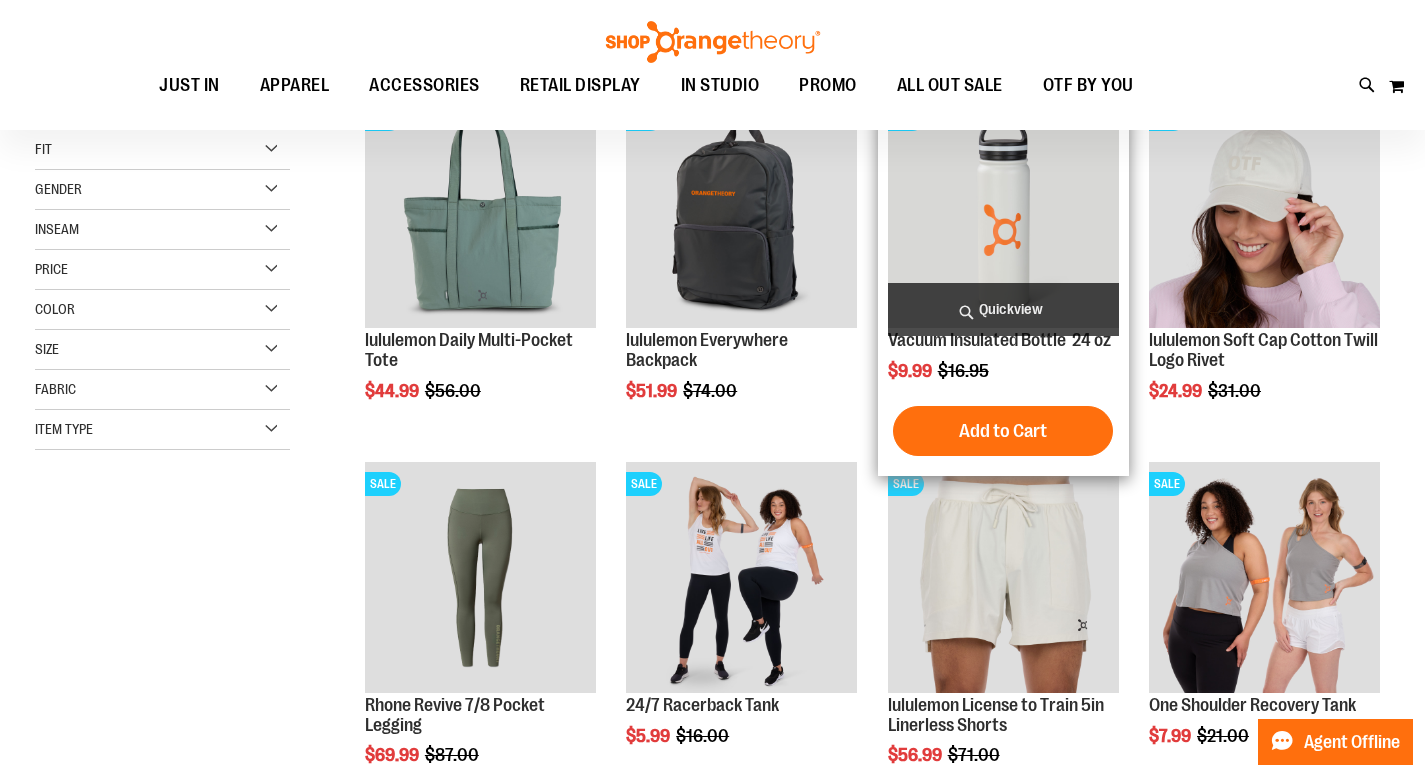 scroll, scrollTop: 305, scrollLeft: 0, axis: vertical 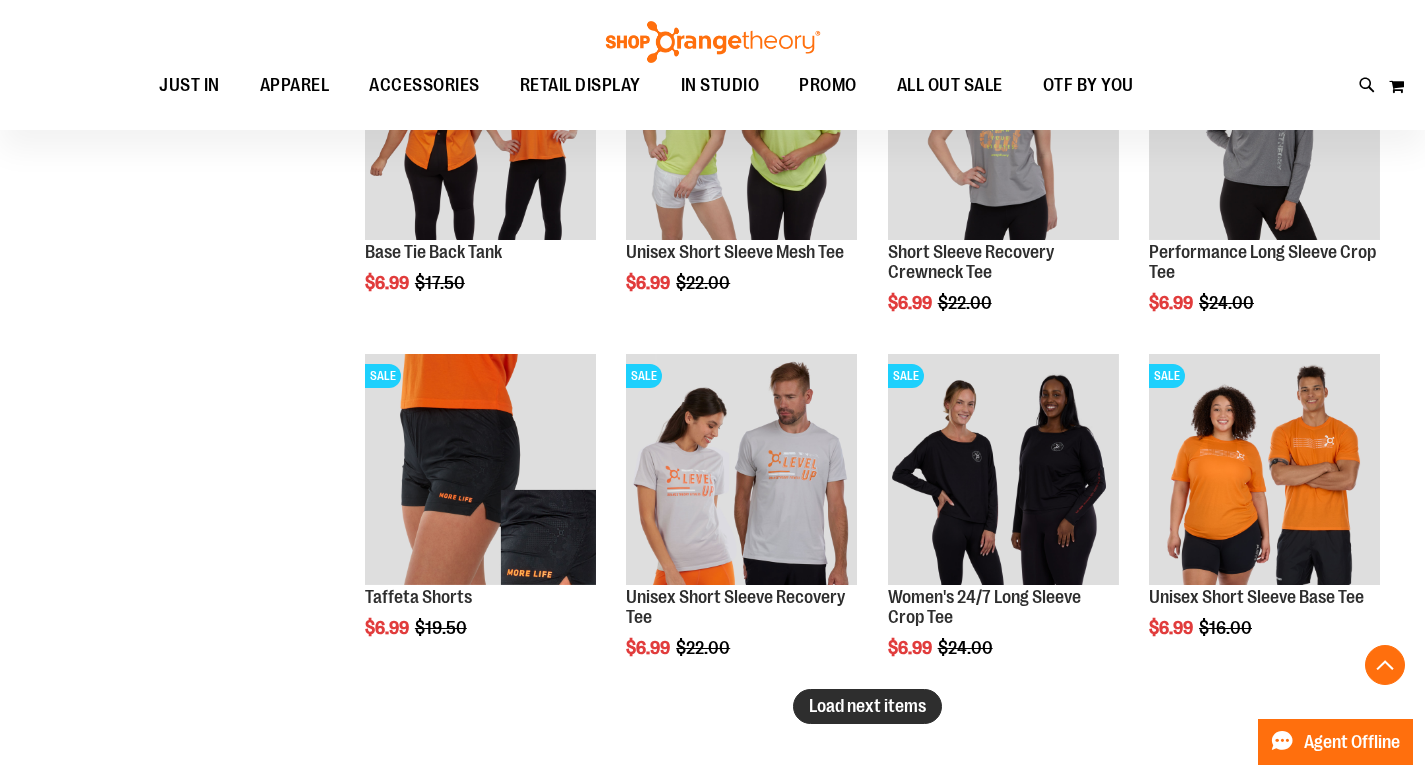 click on "Load next items" at bounding box center [867, 706] 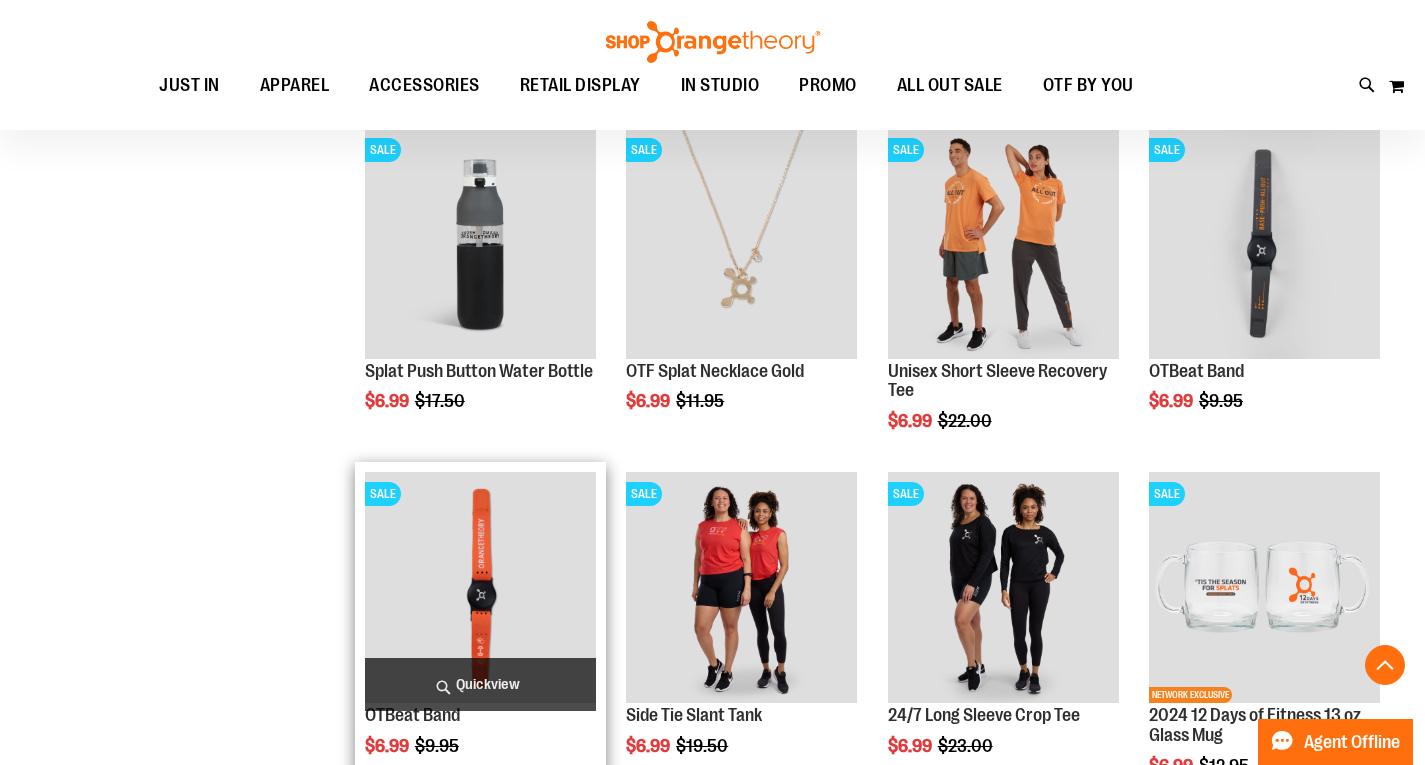 scroll, scrollTop: 3900, scrollLeft: 0, axis: vertical 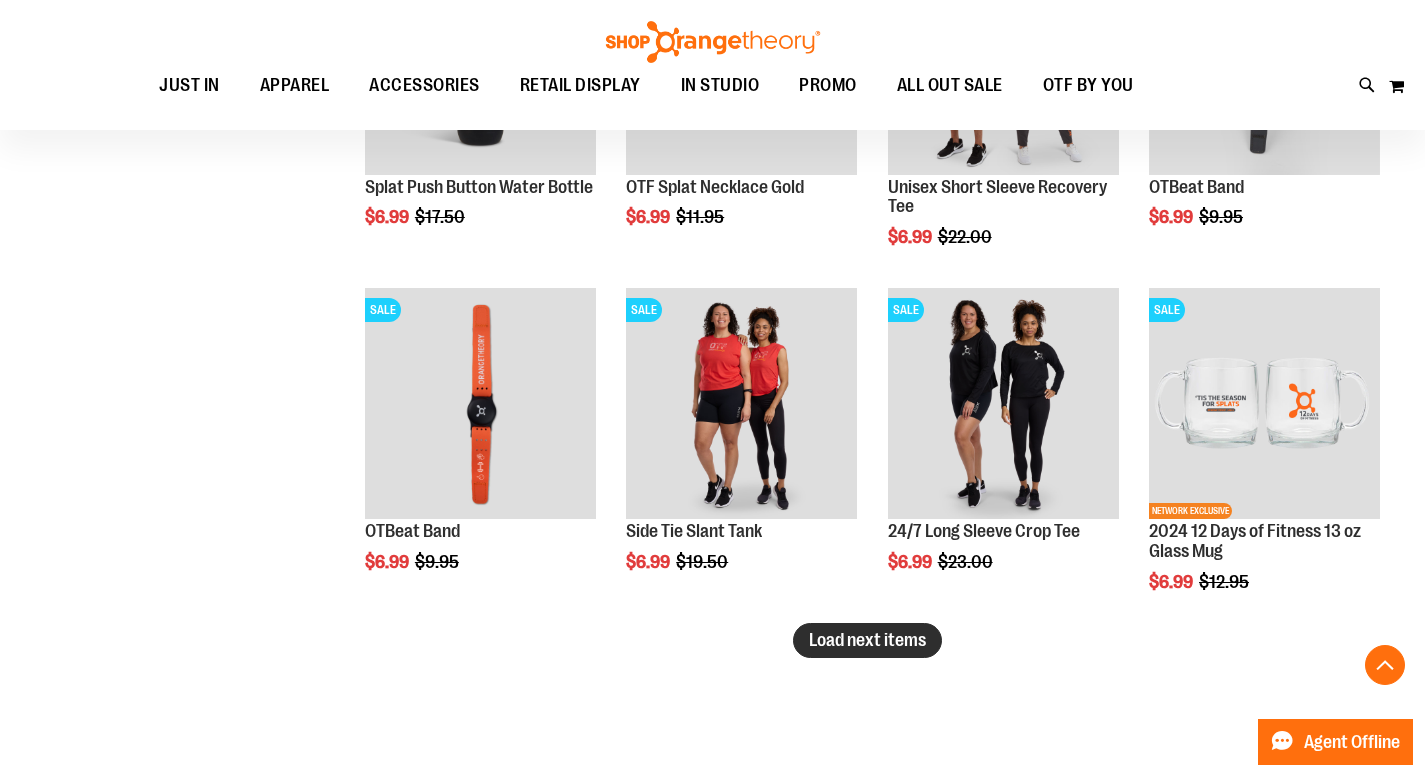 click on "Load next items" at bounding box center [867, 640] 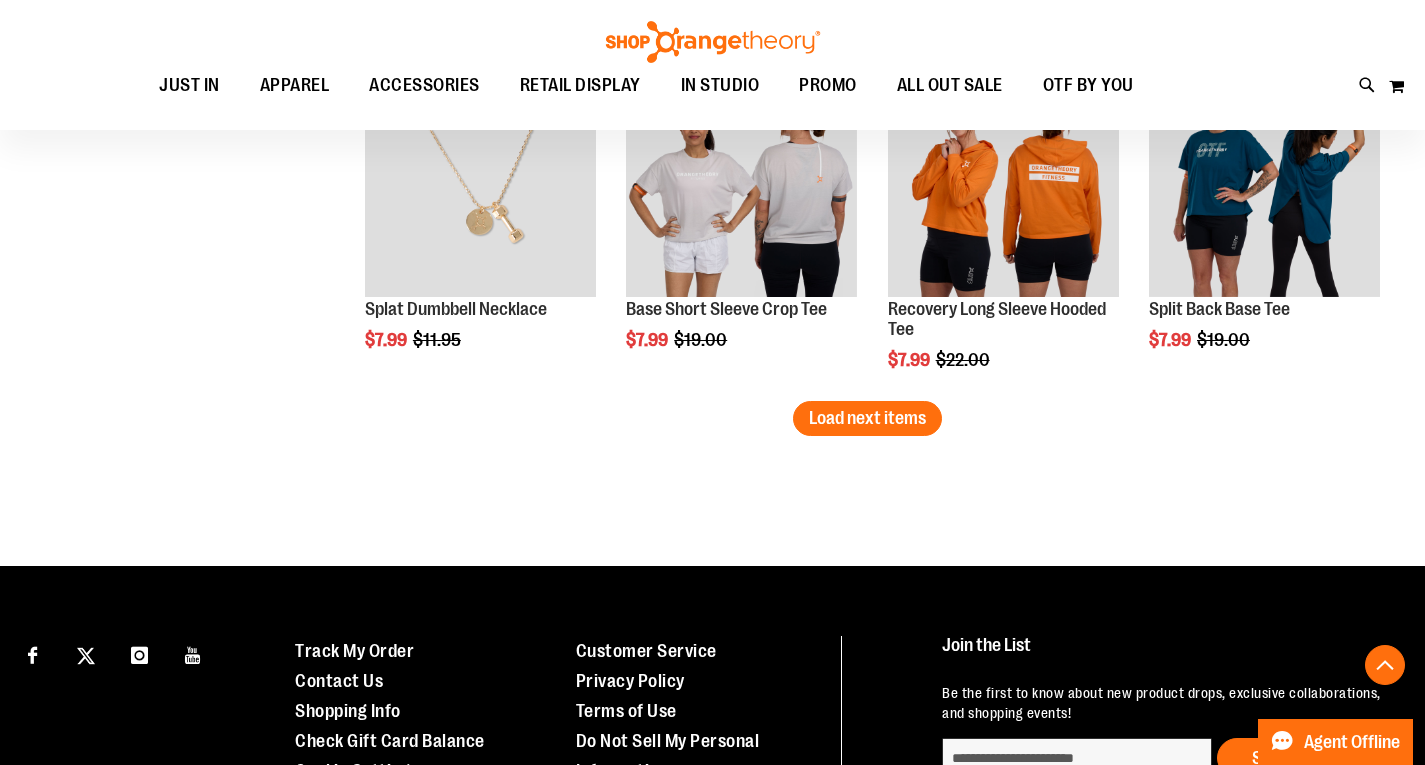 scroll, scrollTop: 5150, scrollLeft: 0, axis: vertical 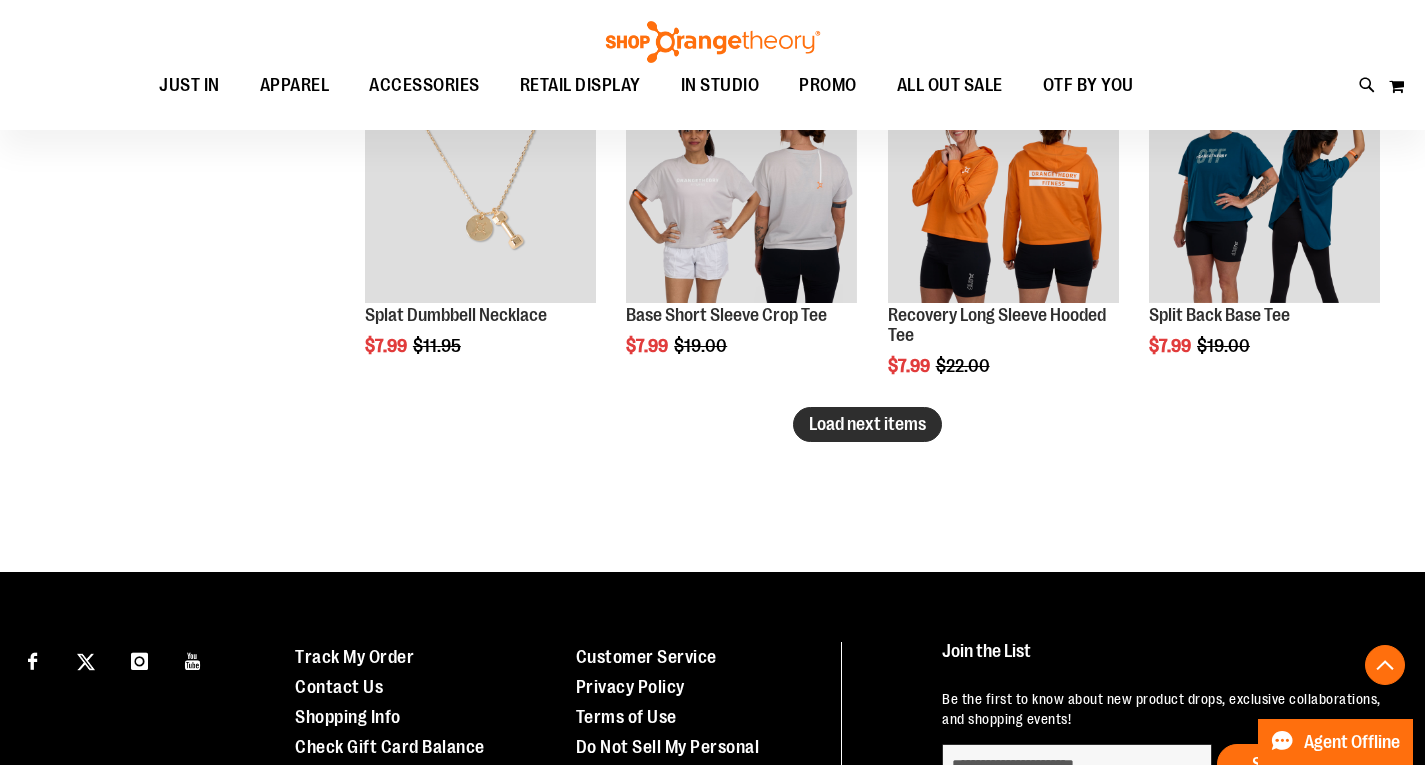 click on "Load next items" at bounding box center (867, 424) 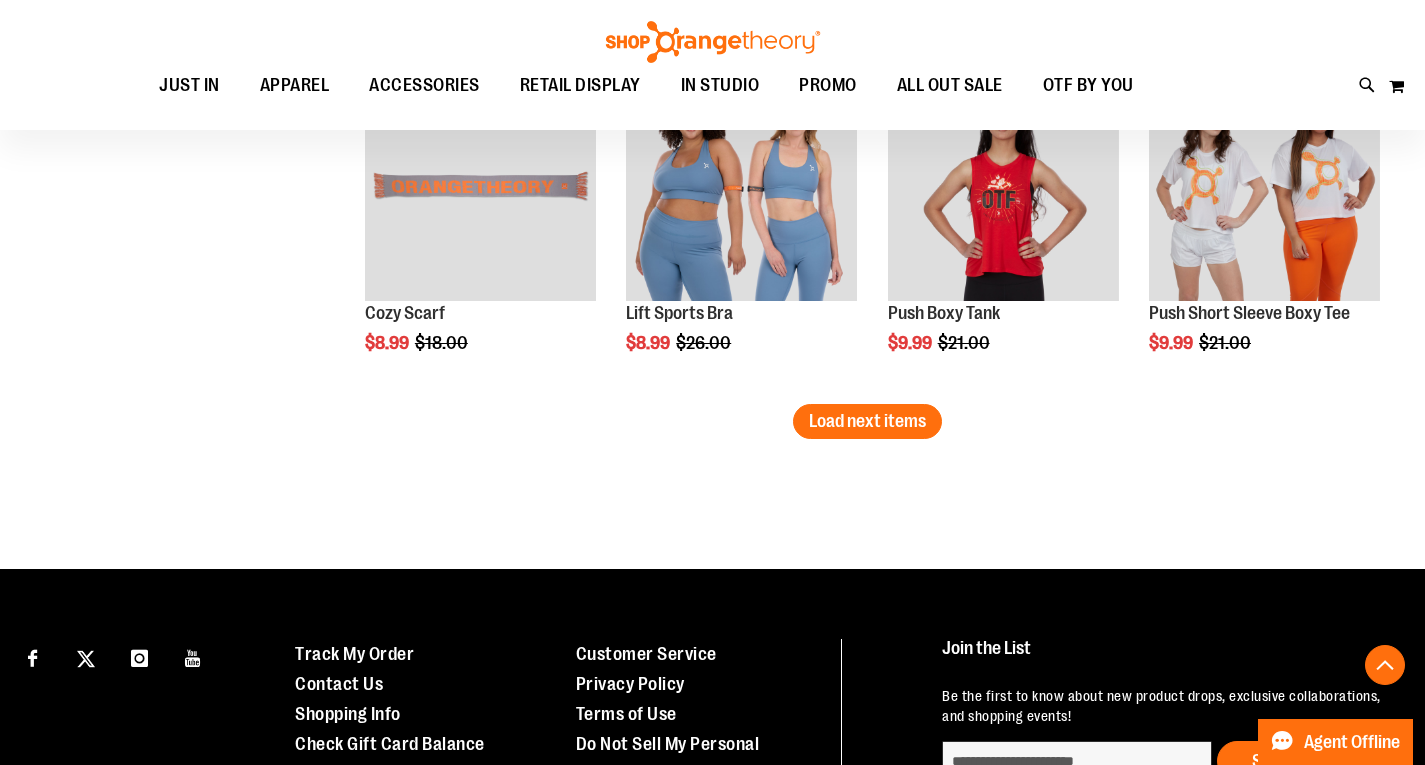 scroll, scrollTop: 6250, scrollLeft: 0, axis: vertical 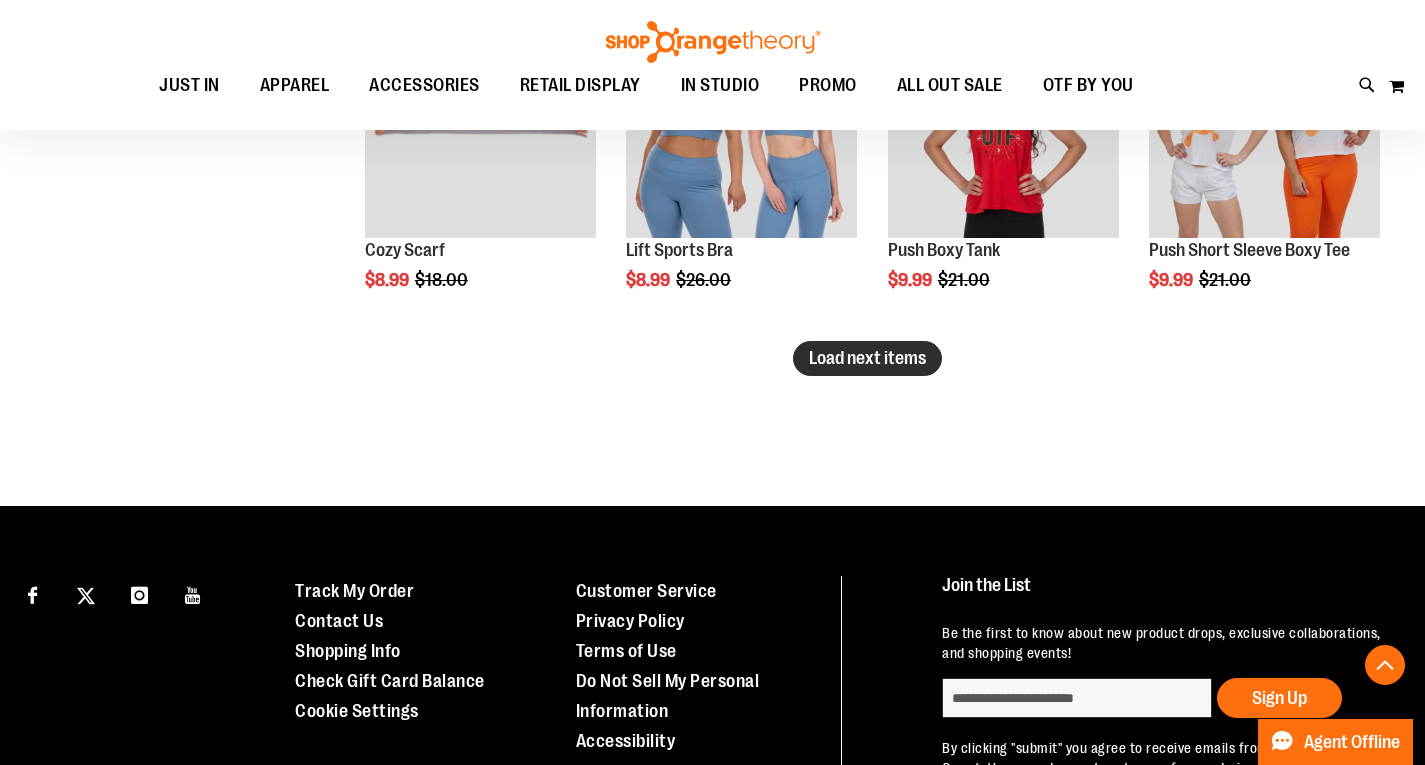 click on "Load next items" at bounding box center [867, 358] 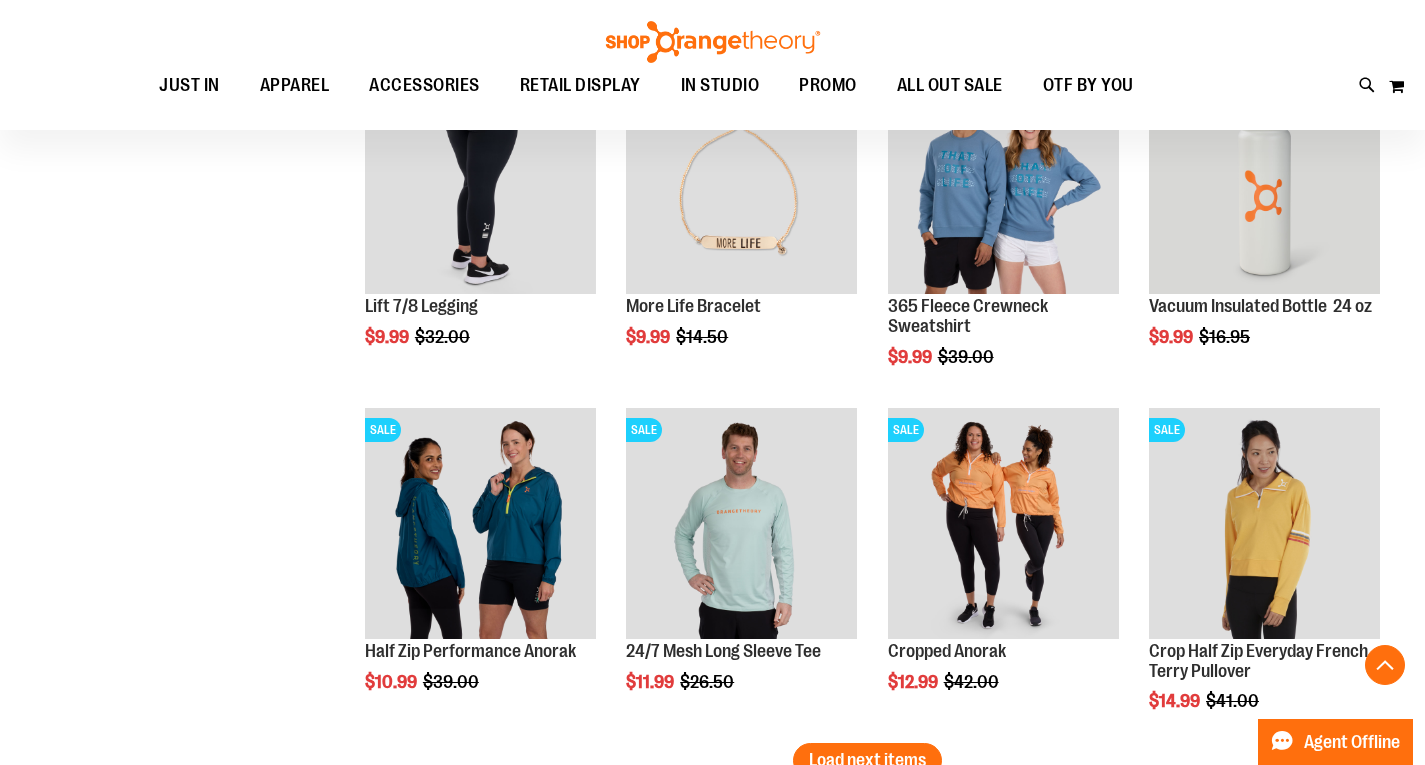 scroll, scrollTop: 7350, scrollLeft: 0, axis: vertical 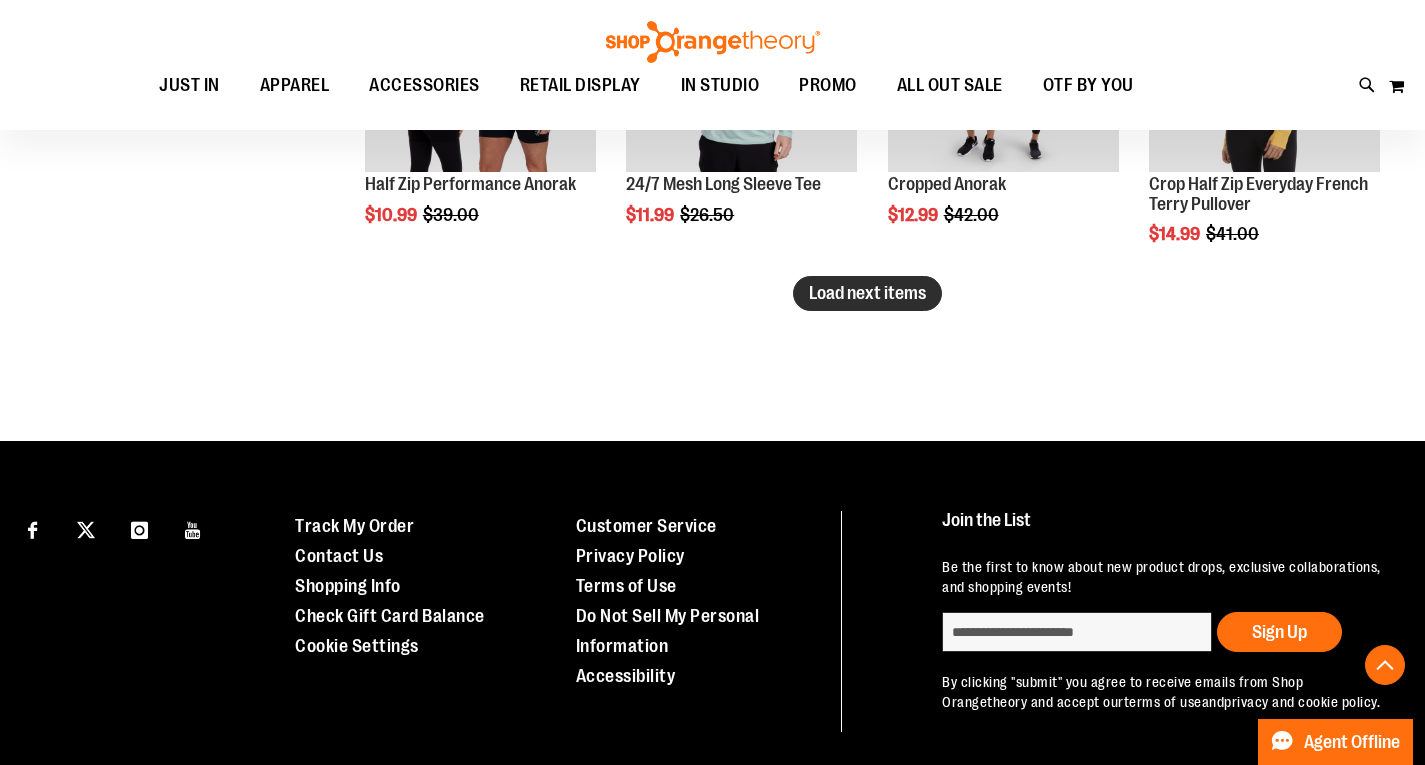 click on "Load next items" at bounding box center [867, 293] 